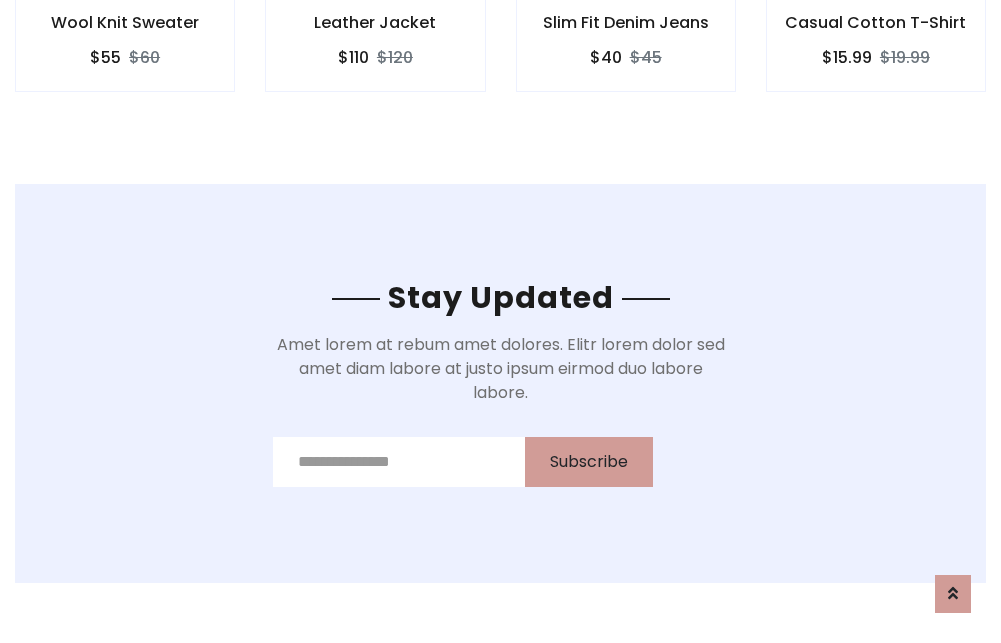 scroll, scrollTop: 0, scrollLeft: 0, axis: both 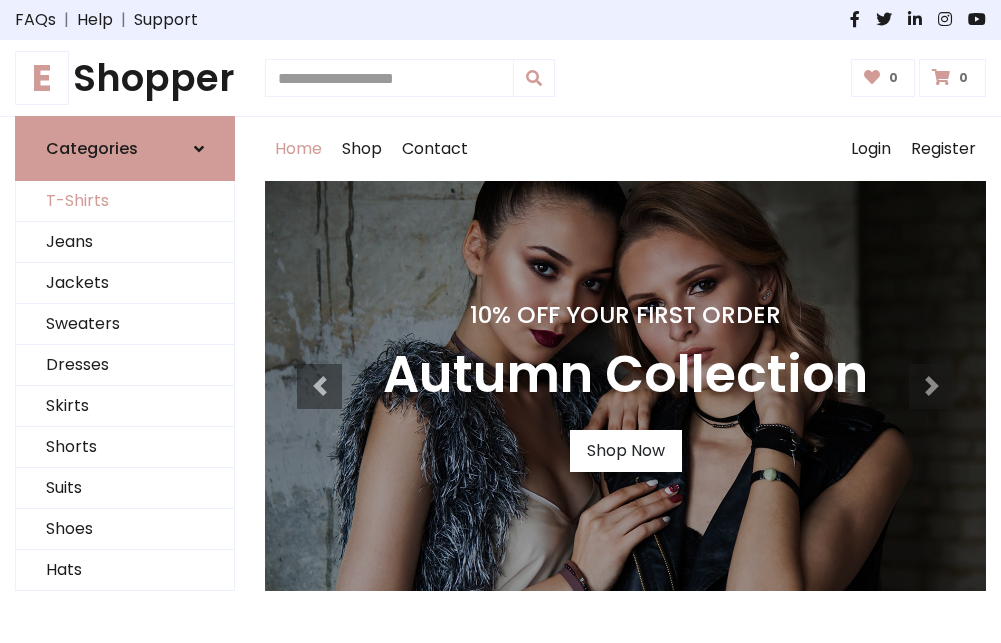 click on "T-Shirts" at bounding box center [125, 201] 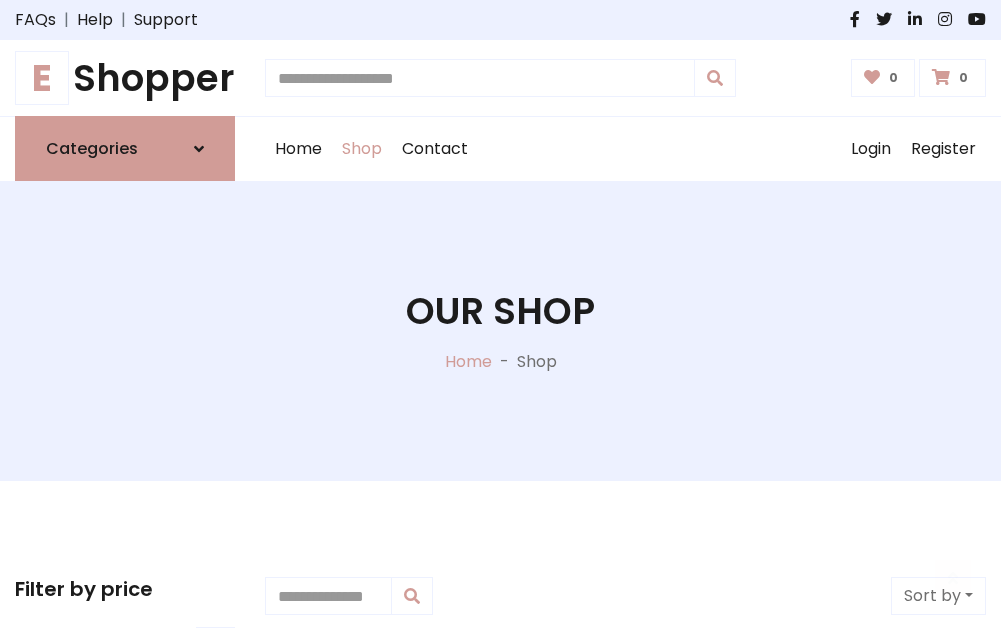 scroll, scrollTop: 485, scrollLeft: 0, axis: vertical 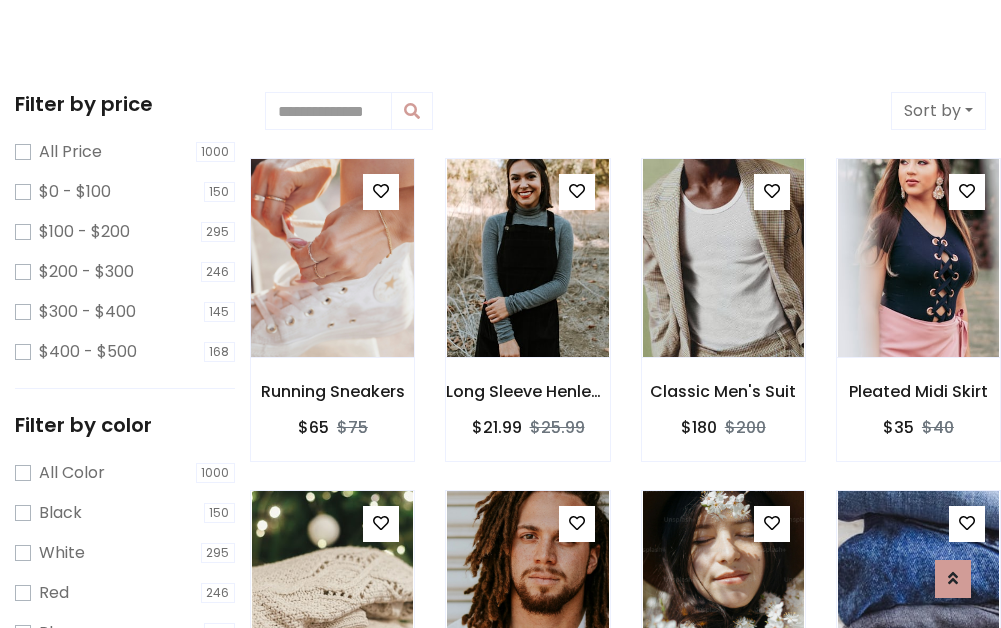 click at bounding box center (332, 258) 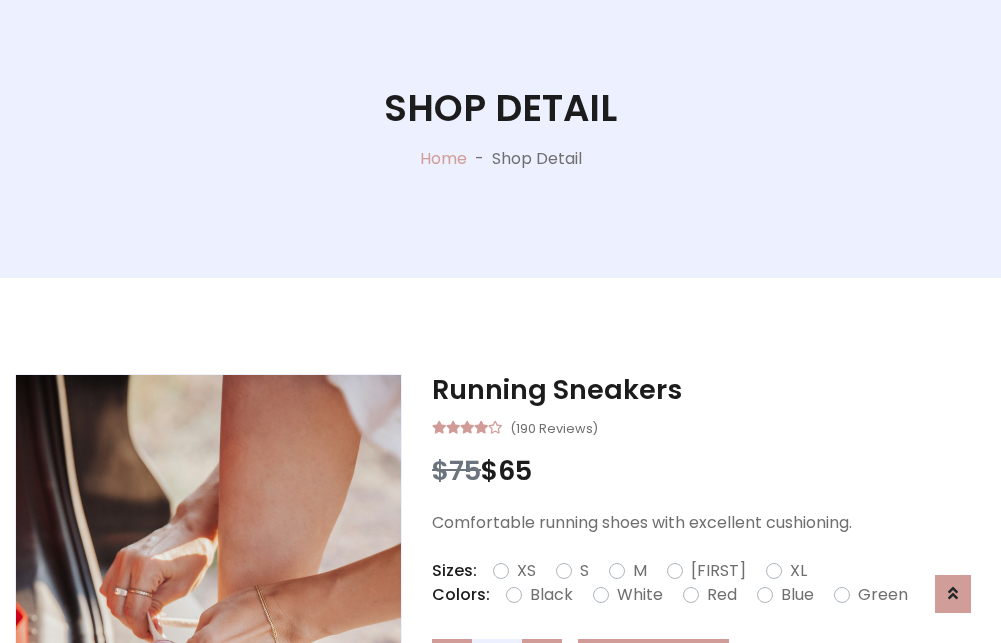 scroll, scrollTop: 365, scrollLeft: 0, axis: vertical 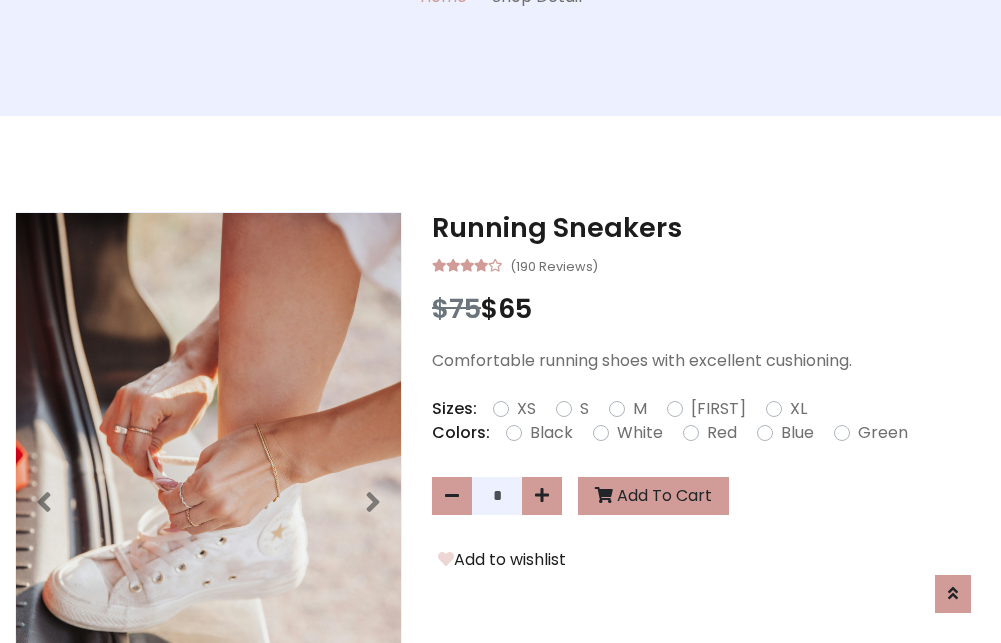 click on "XS" at bounding box center [526, 409] 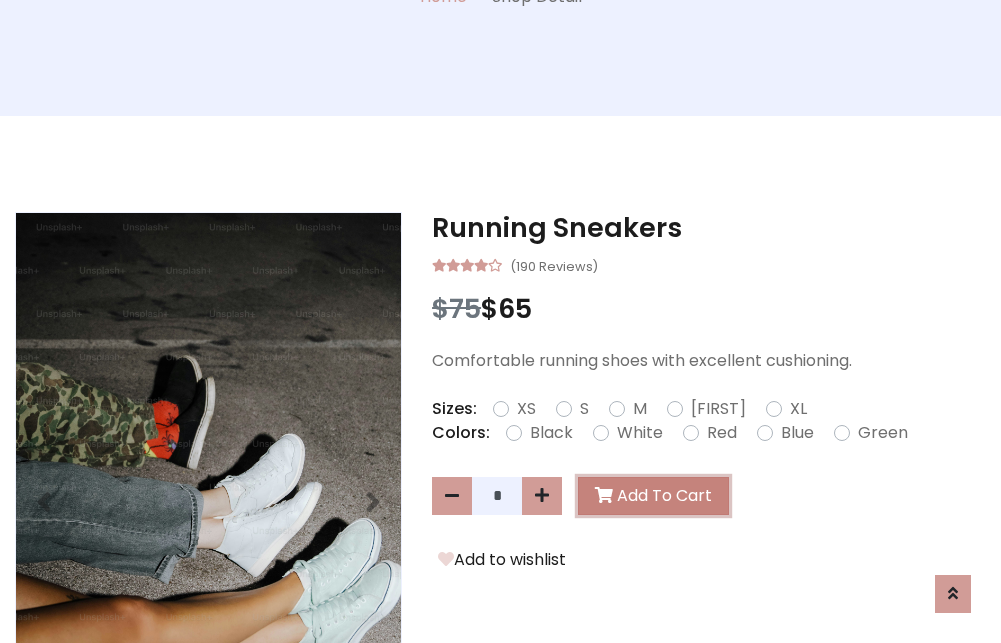 click on "Add To Cart" at bounding box center [653, 496] 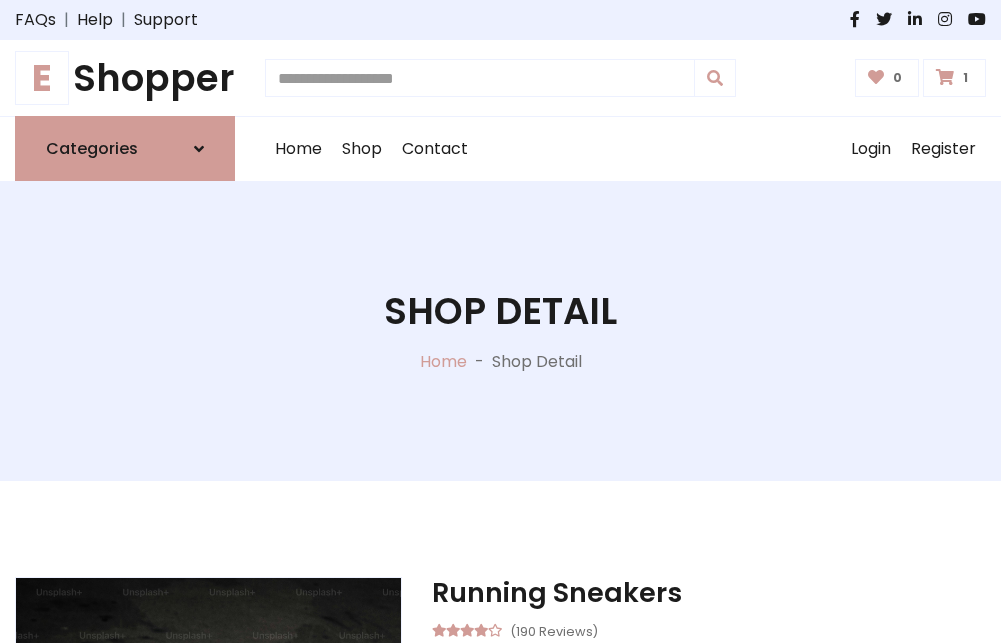 click at bounding box center (945, 77) 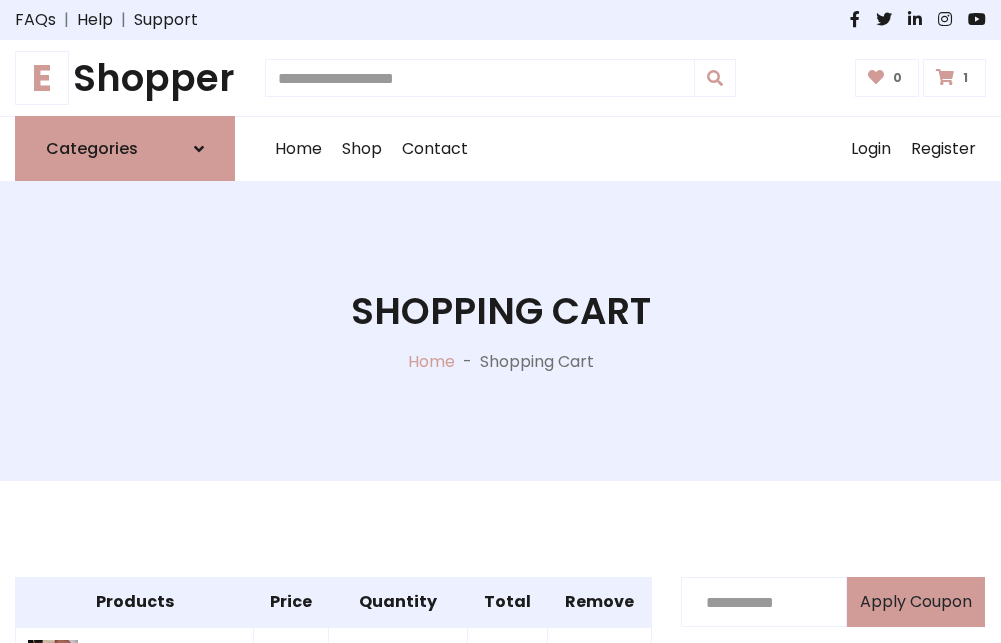 scroll, scrollTop: 468, scrollLeft: 0, axis: vertical 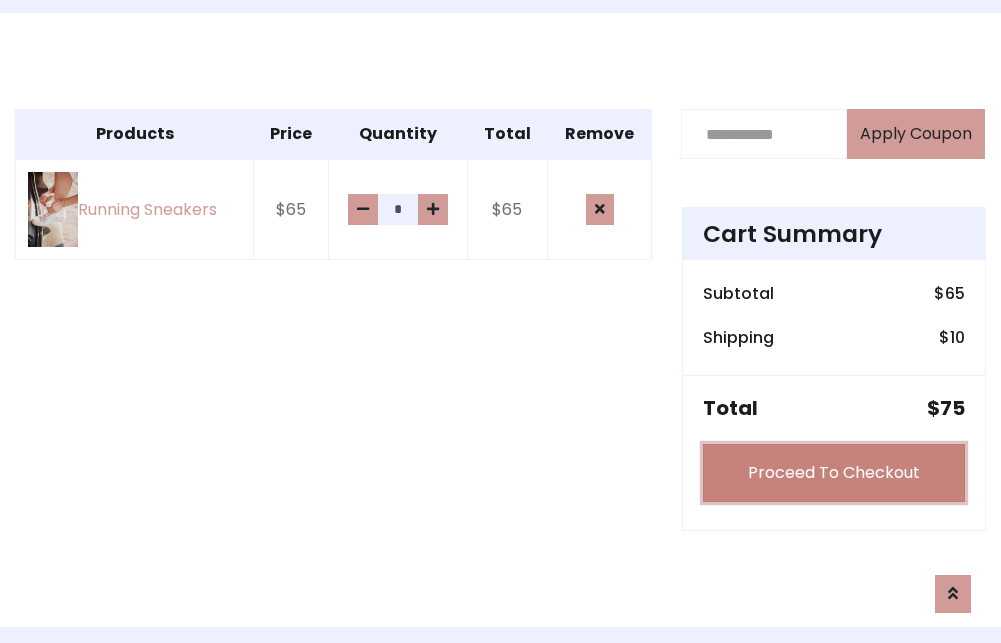 click on "Proceed To Checkout" at bounding box center (834, 473) 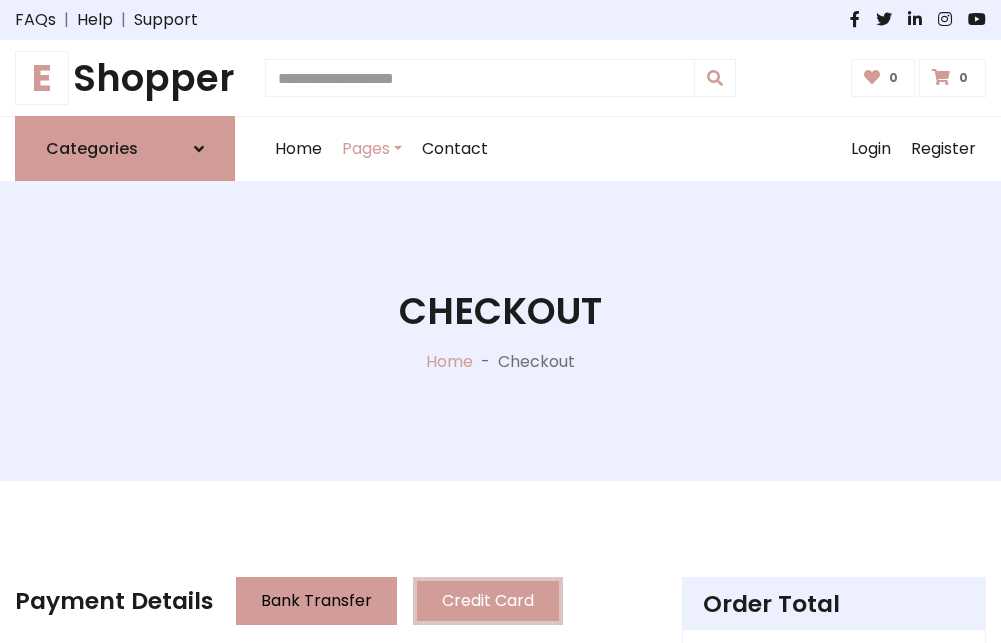 scroll, scrollTop: 0, scrollLeft: 0, axis: both 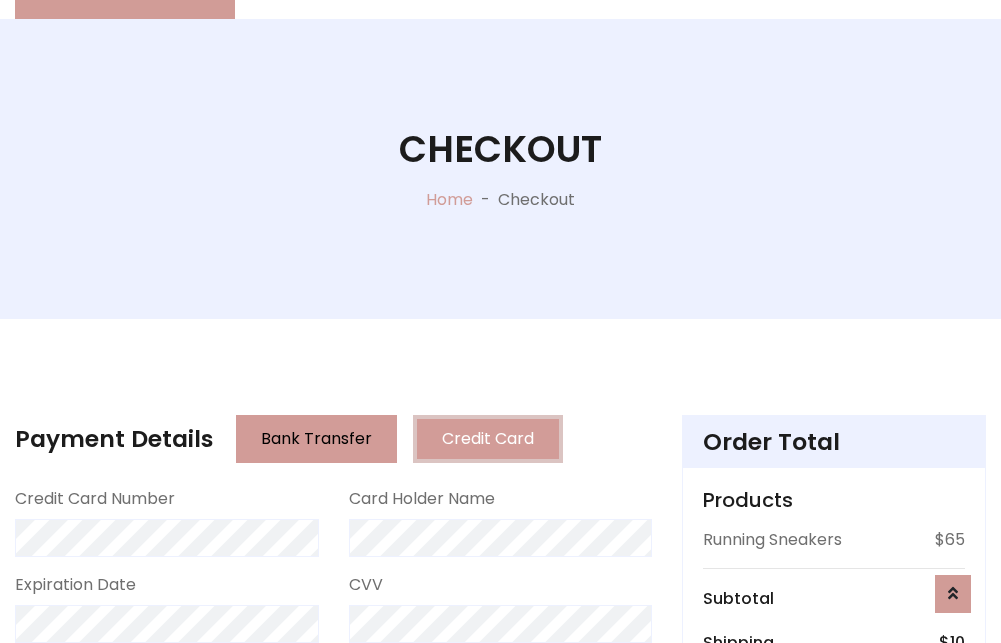click on "Go to shipping" at bounding box center (834, 856) 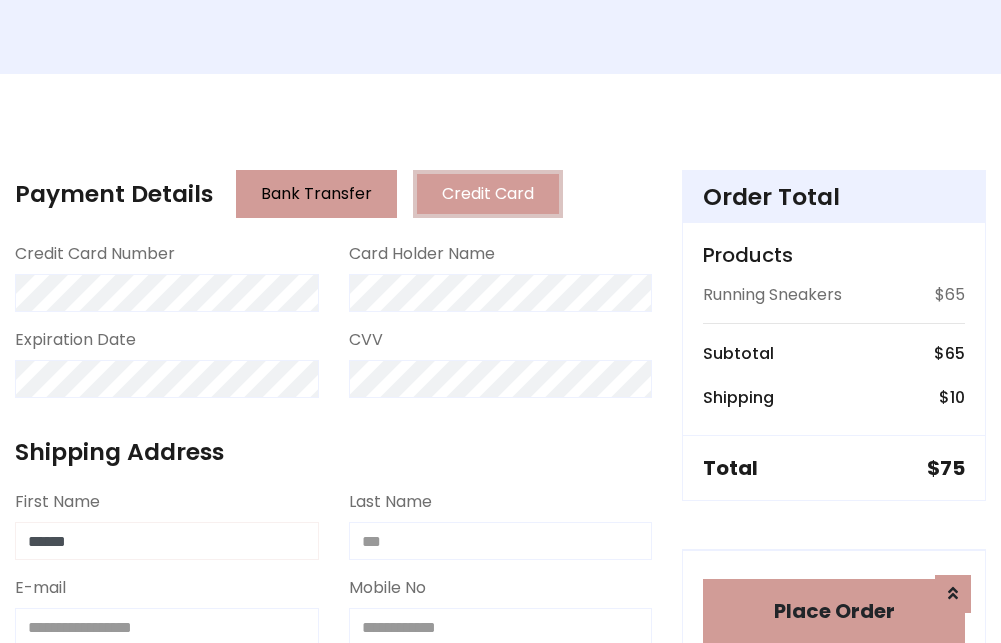 type on "******" 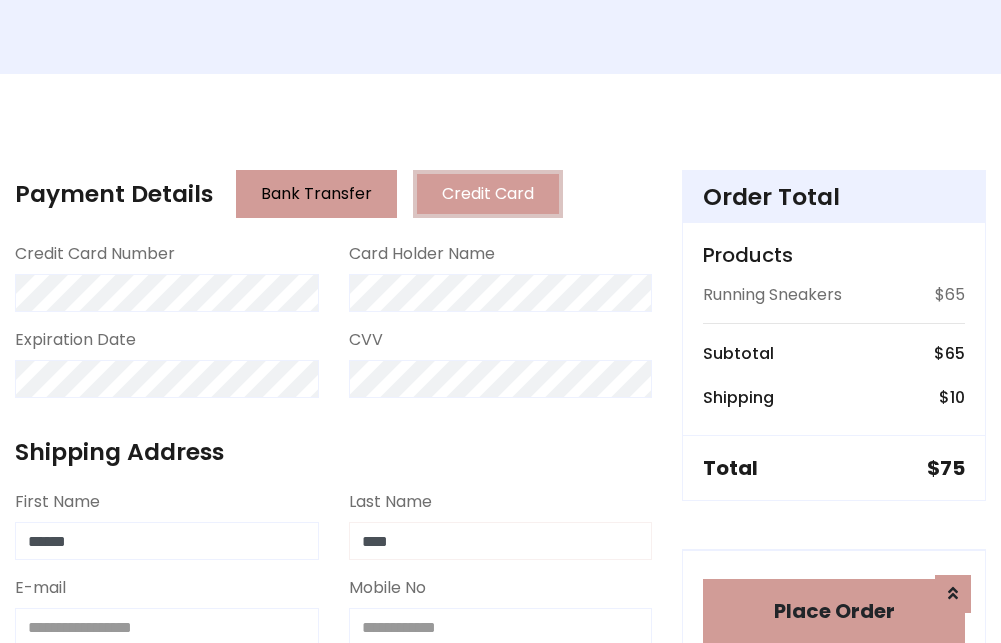 type on "****" 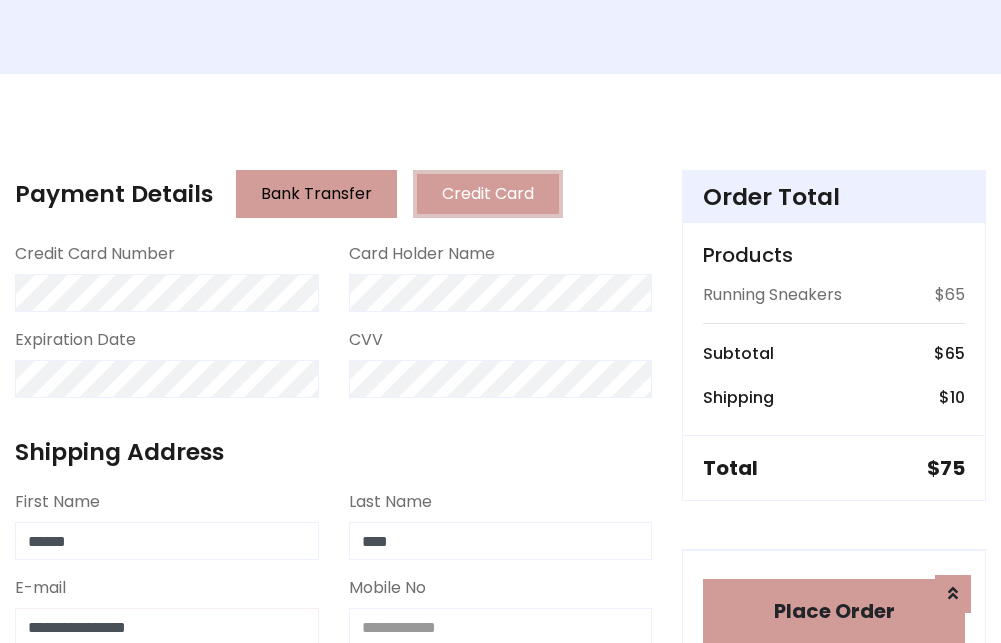 scroll, scrollTop: 411, scrollLeft: 0, axis: vertical 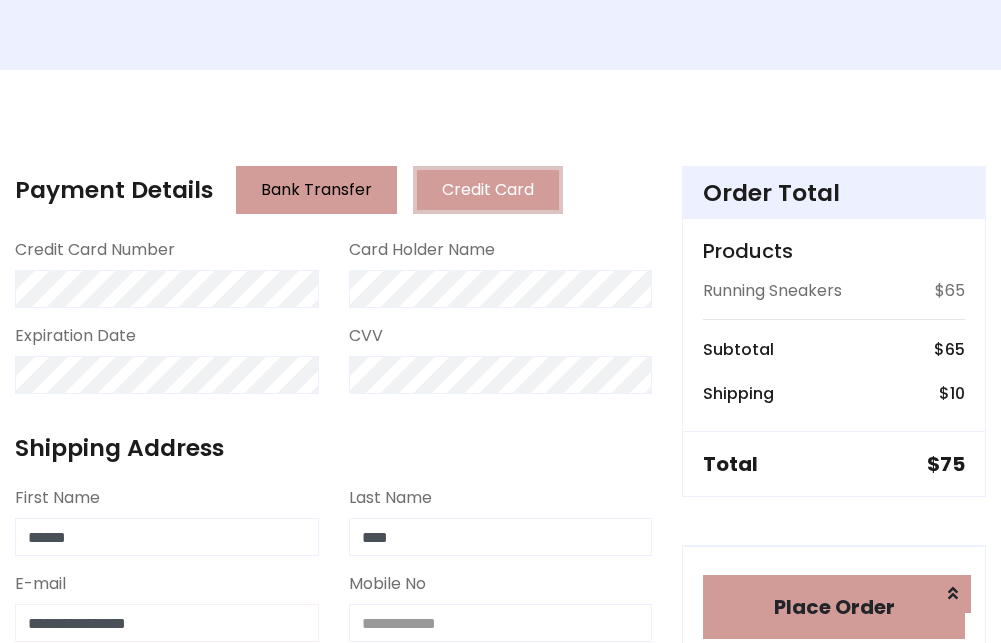 type on "**********" 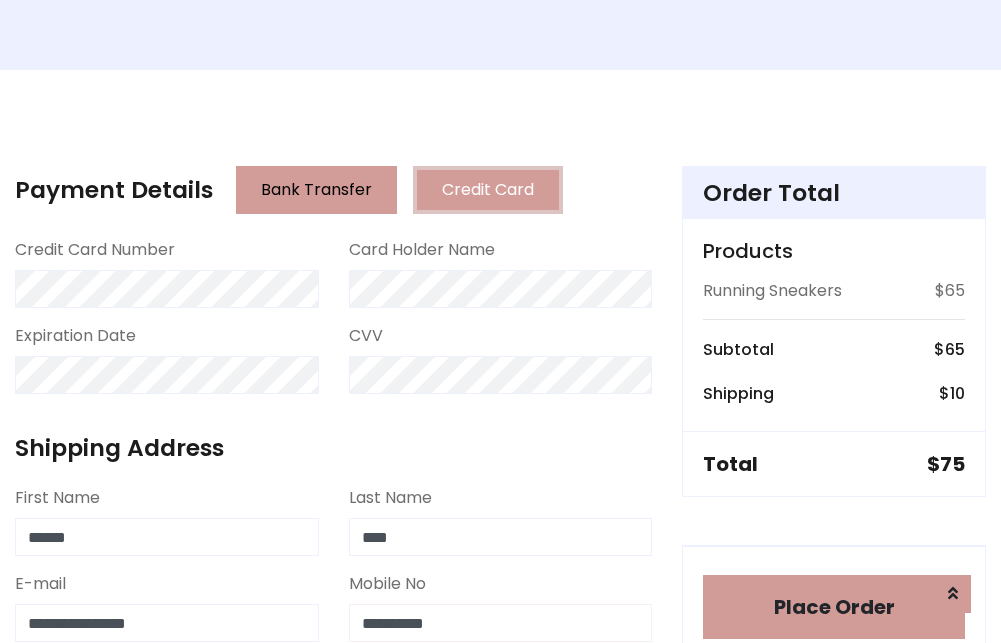 type on "**********" 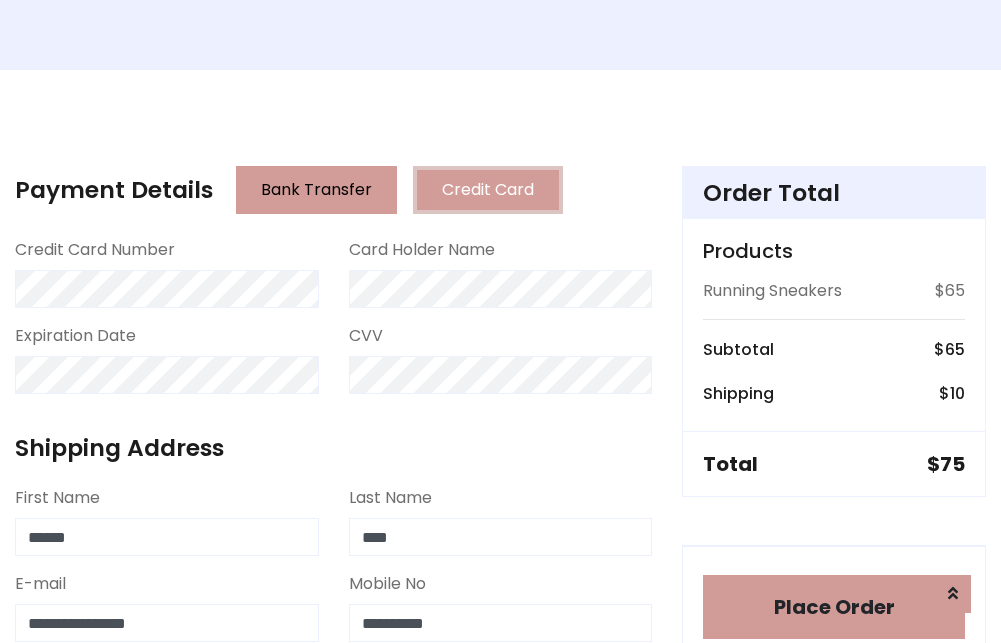 scroll, scrollTop: 799, scrollLeft: 0, axis: vertical 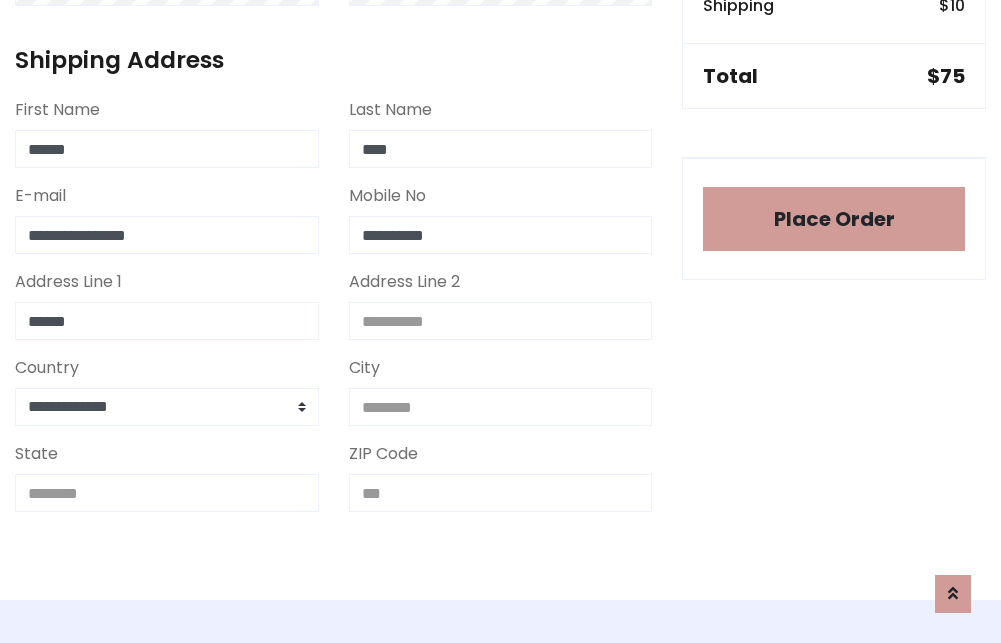 type on "******" 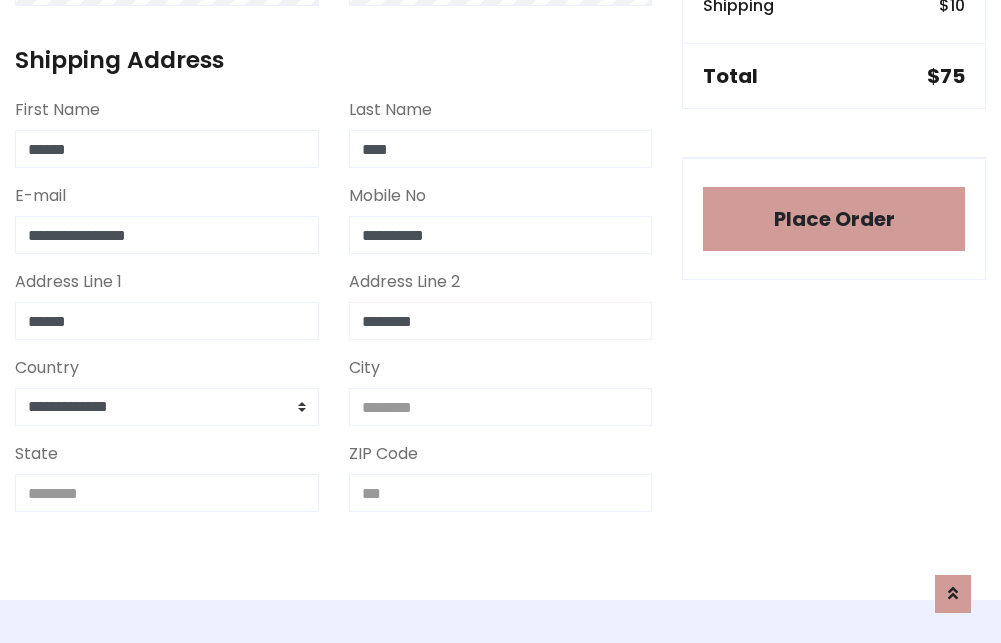 type on "********" 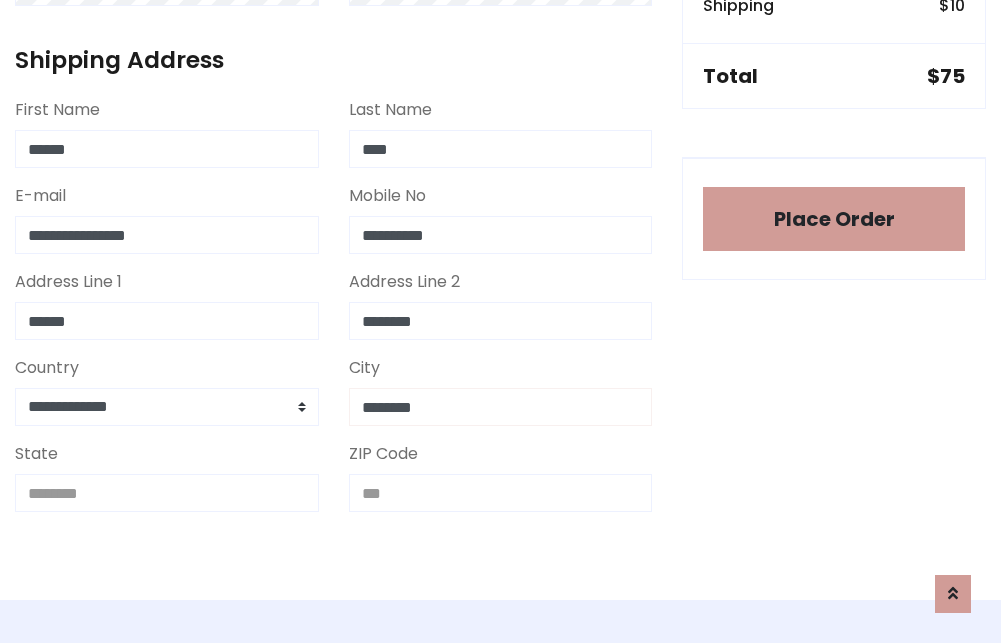 type on "********" 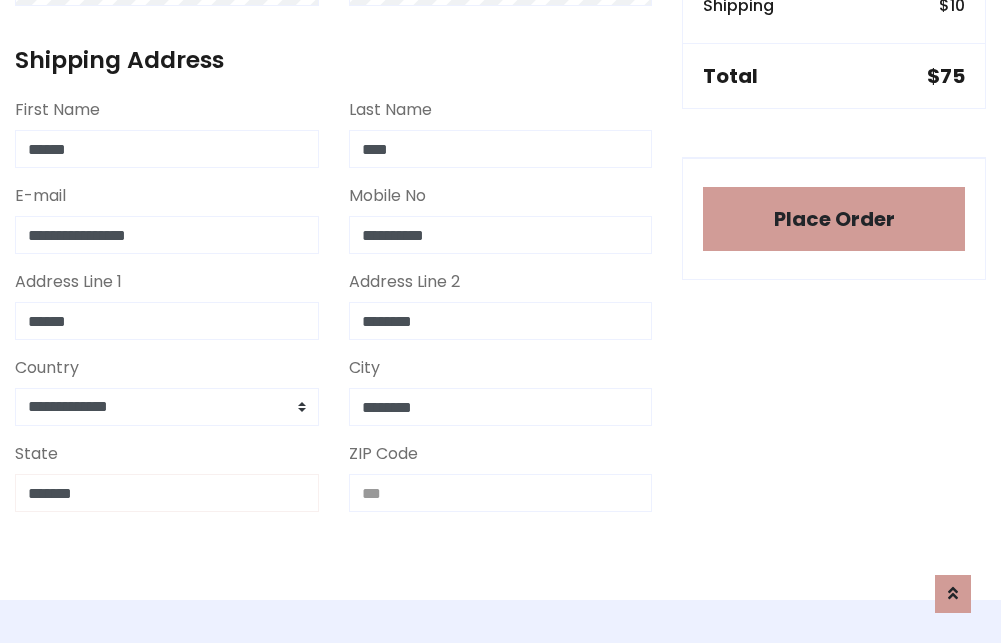 type on "*******" 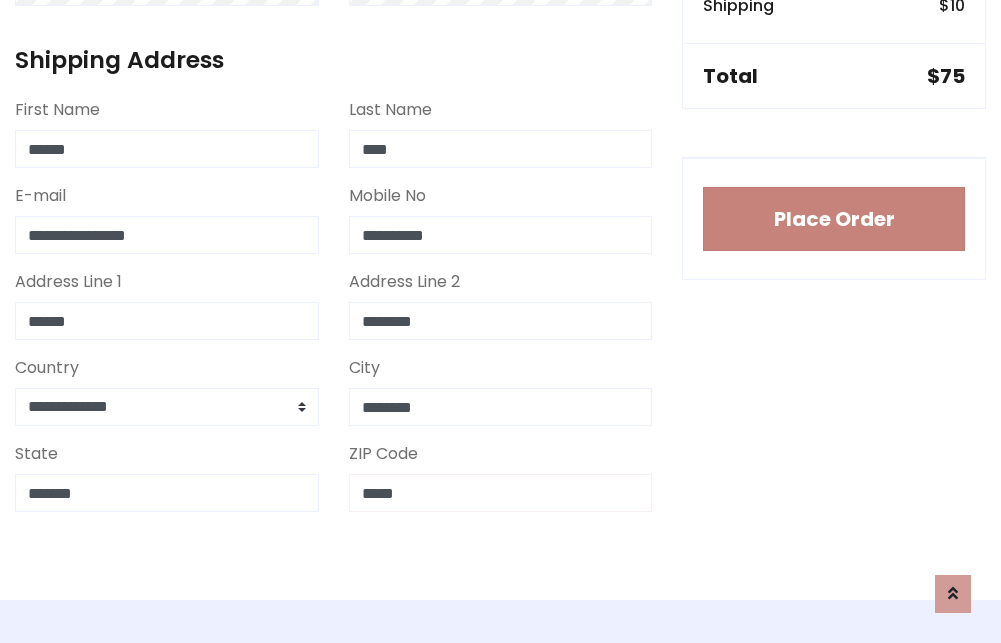 type on "*****" 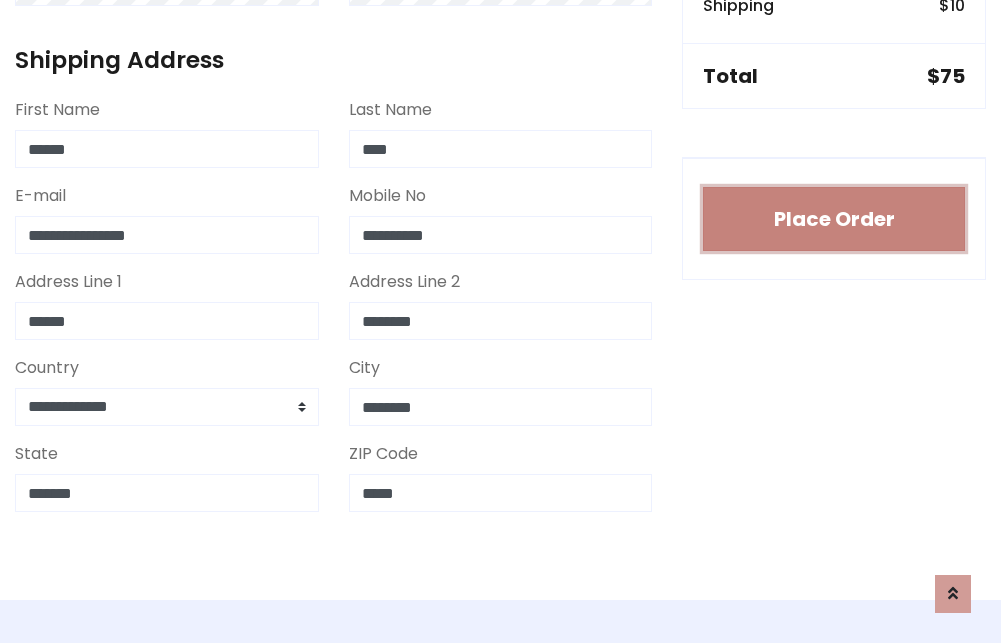 click on "Place Order" at bounding box center [834, 219] 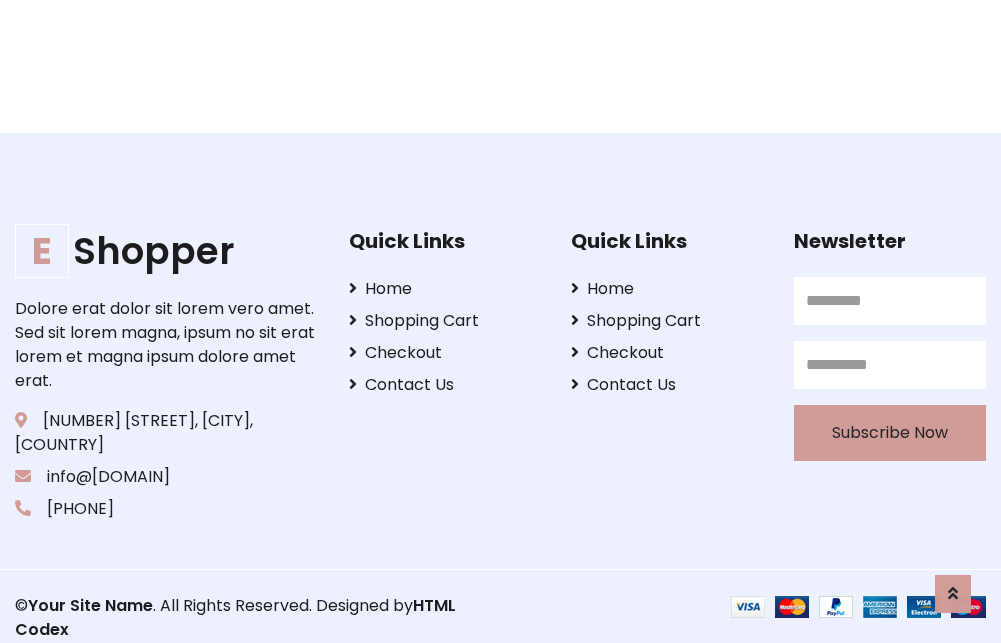 scroll, scrollTop: 0, scrollLeft: 0, axis: both 